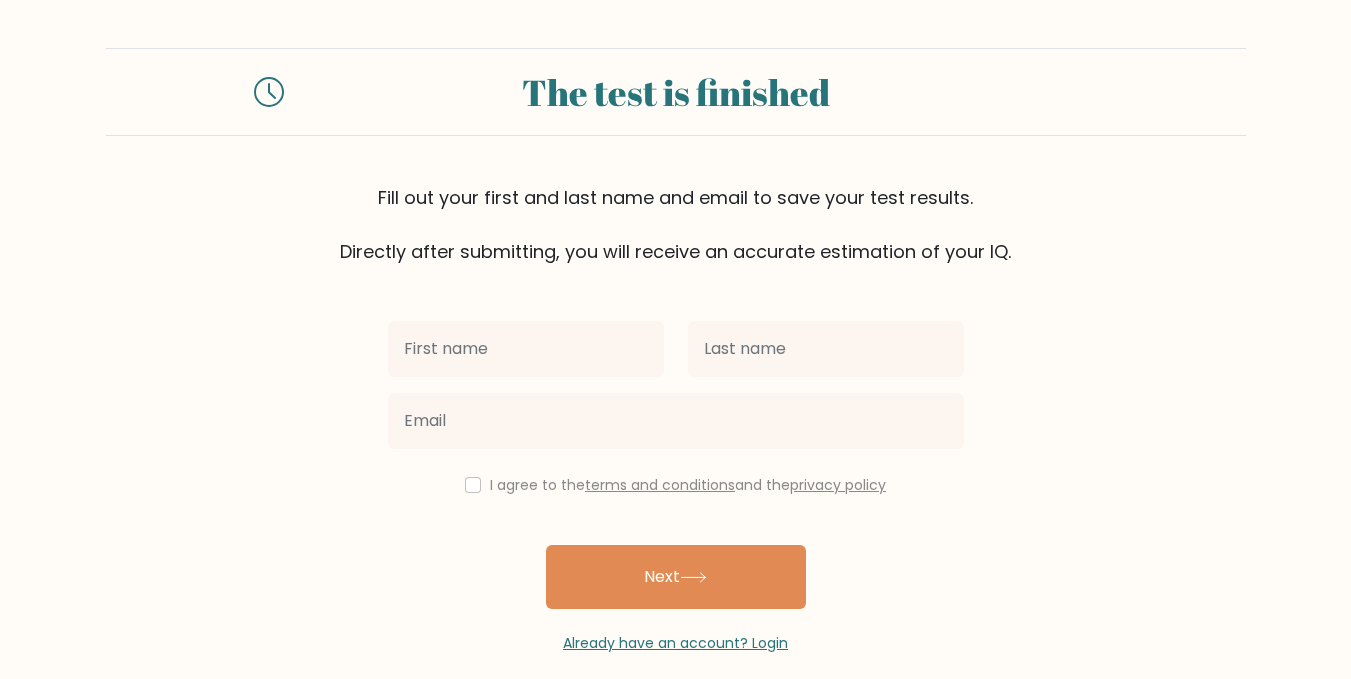 scroll, scrollTop: 0, scrollLeft: 0, axis: both 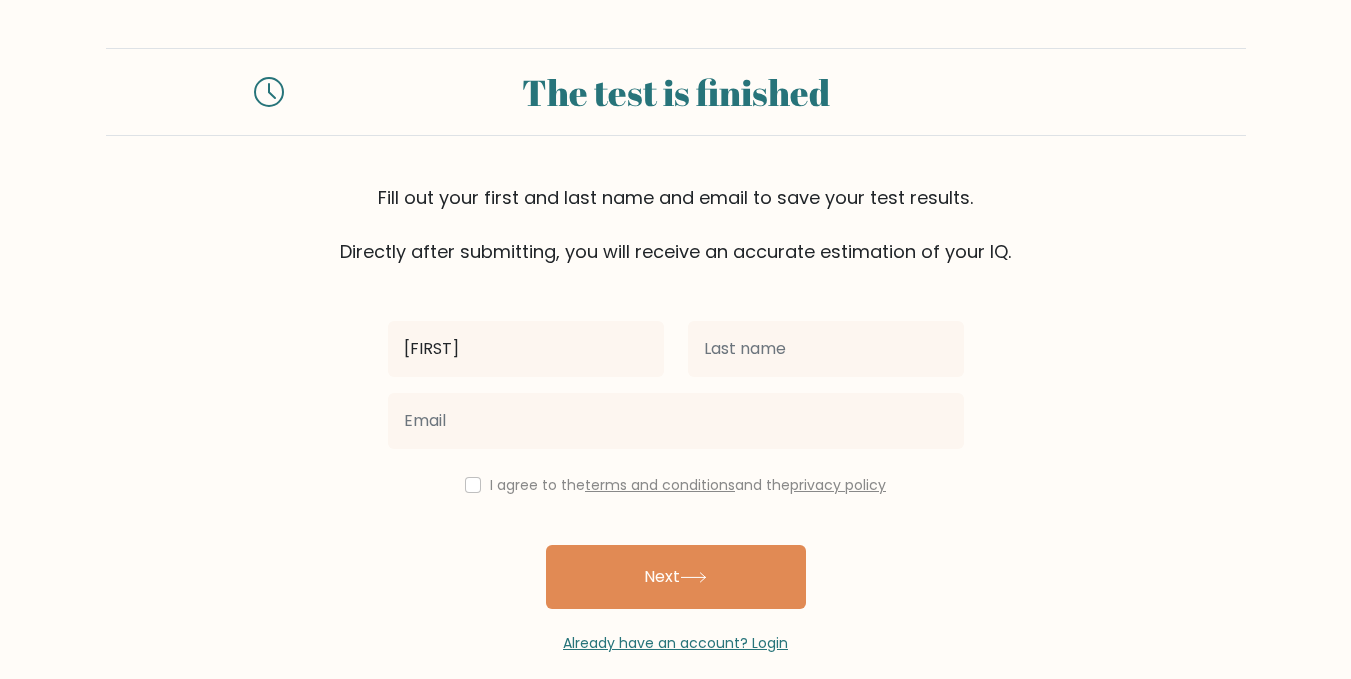 type on "[FIRST]" 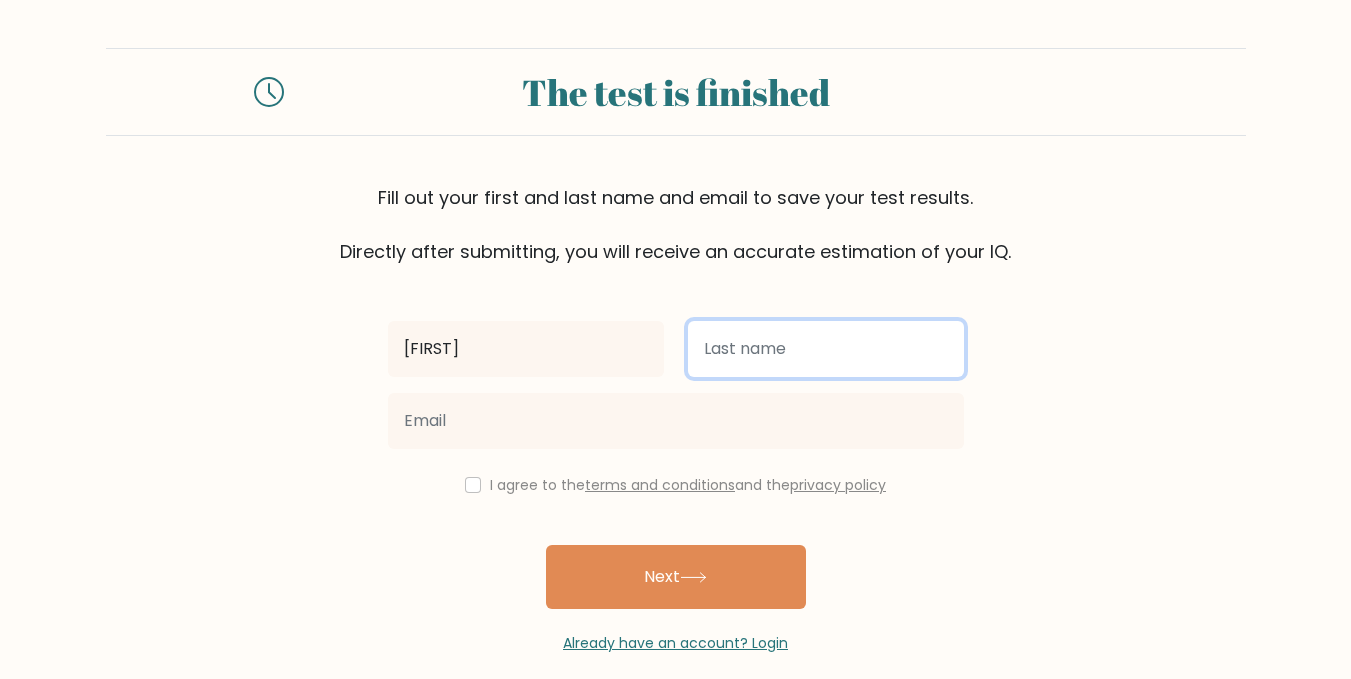 click at bounding box center (826, 349) 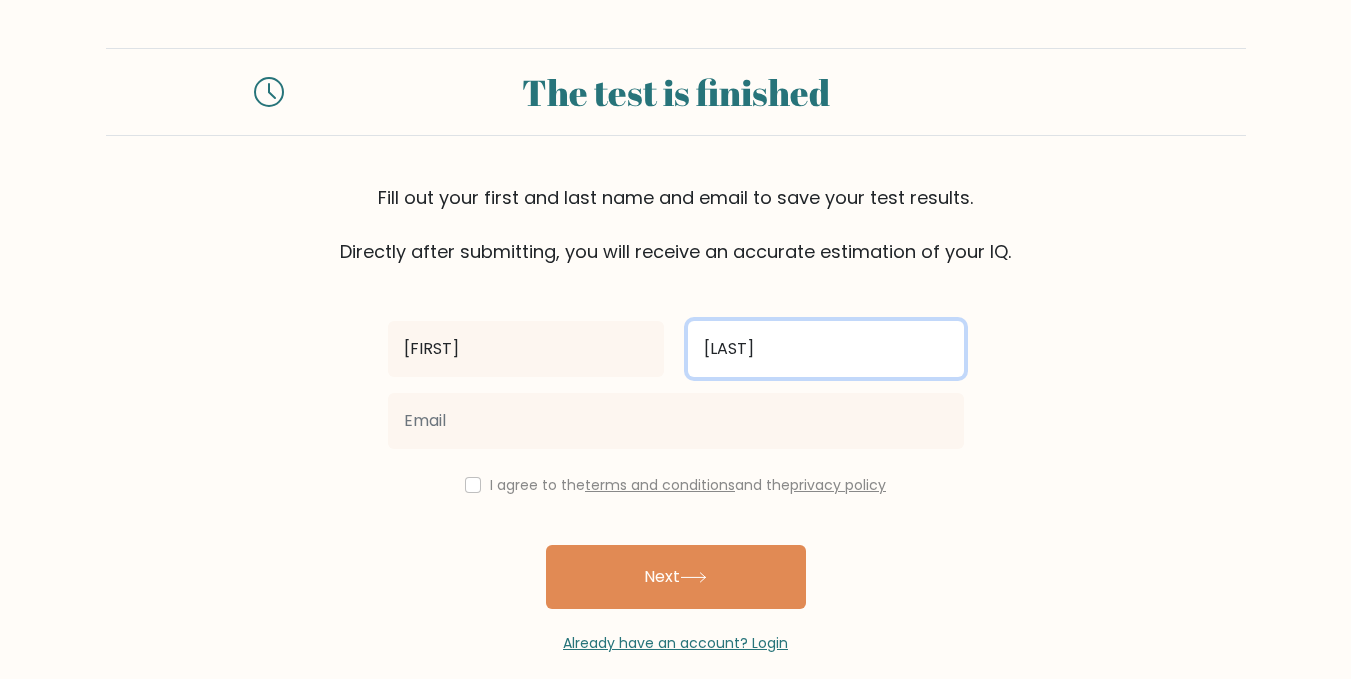 type on "[LAST]" 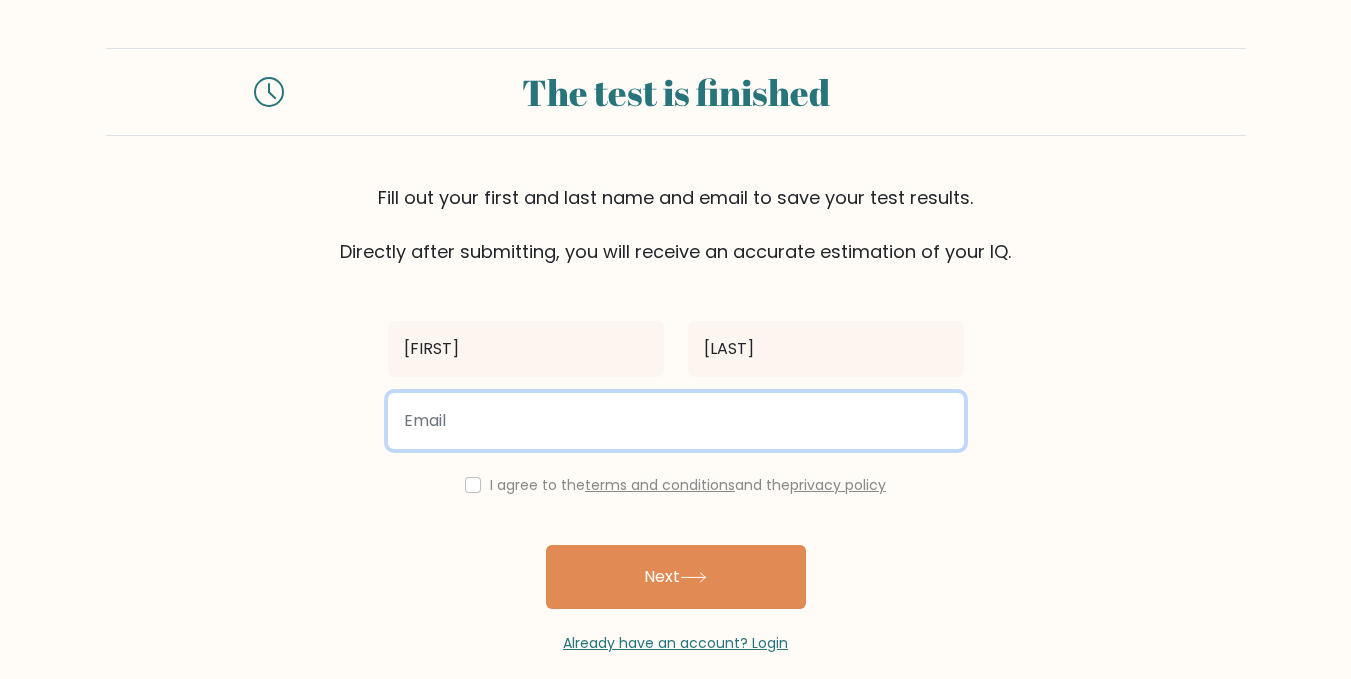 click at bounding box center (676, 421) 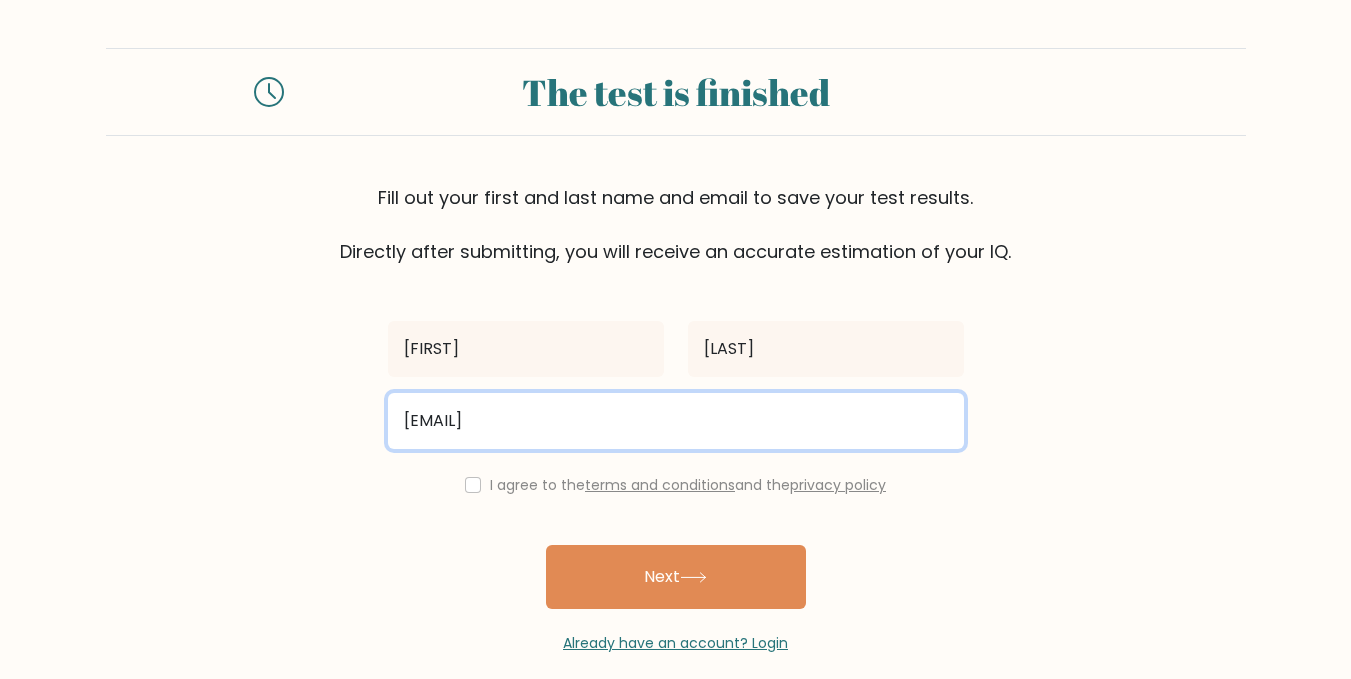 type on "[EMAIL]" 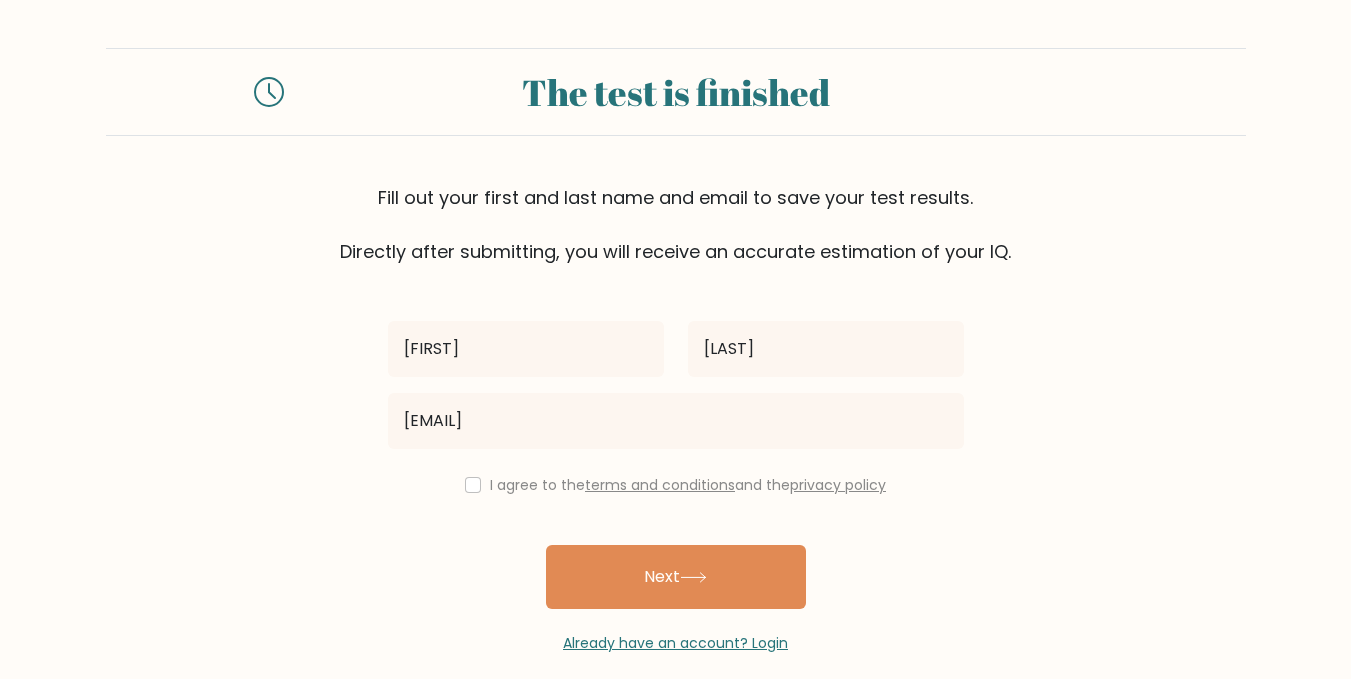 click on "I agree to the  terms and conditions  and the  privacy policy" at bounding box center [676, 485] 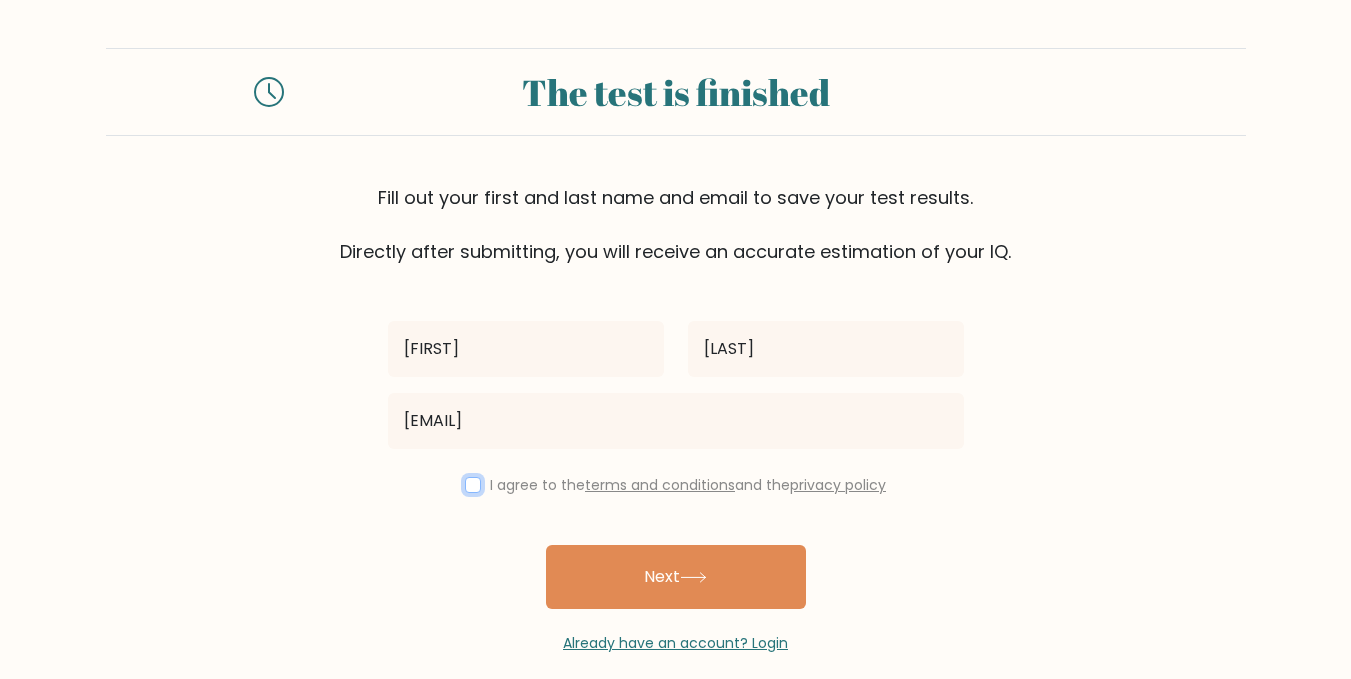 click at bounding box center [473, 485] 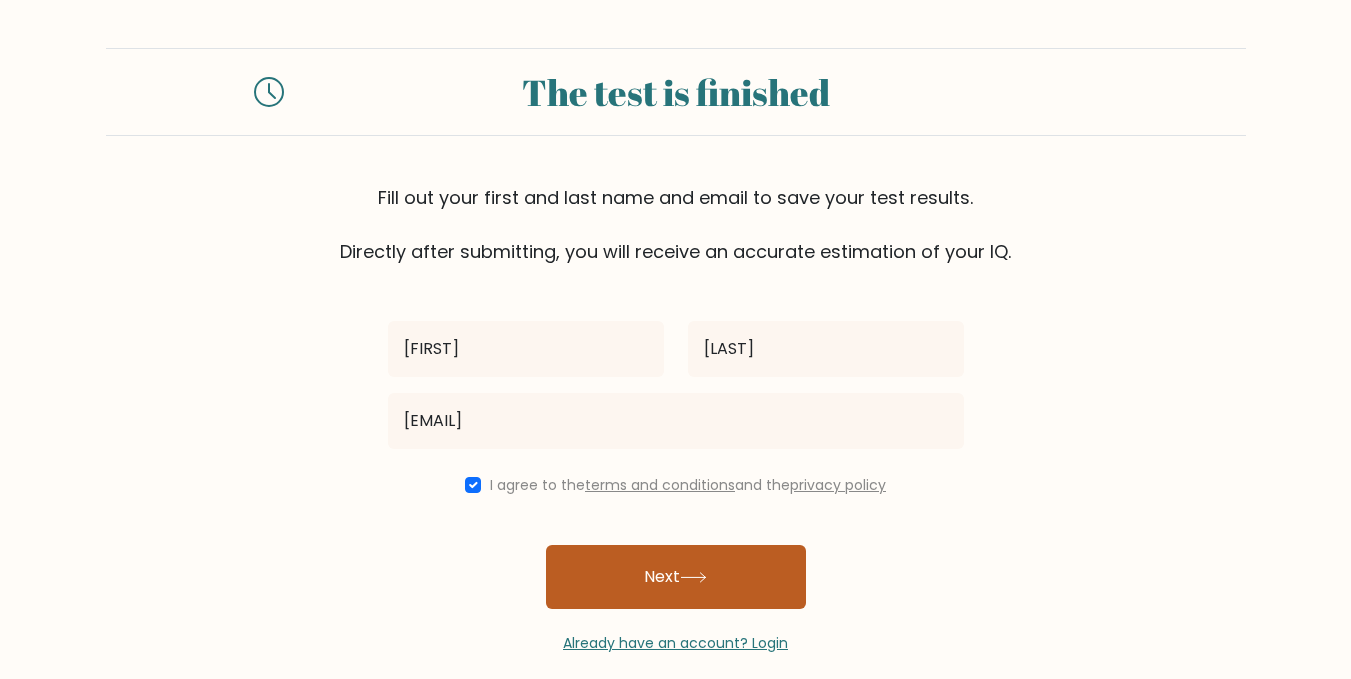 click on "Next" at bounding box center [676, 577] 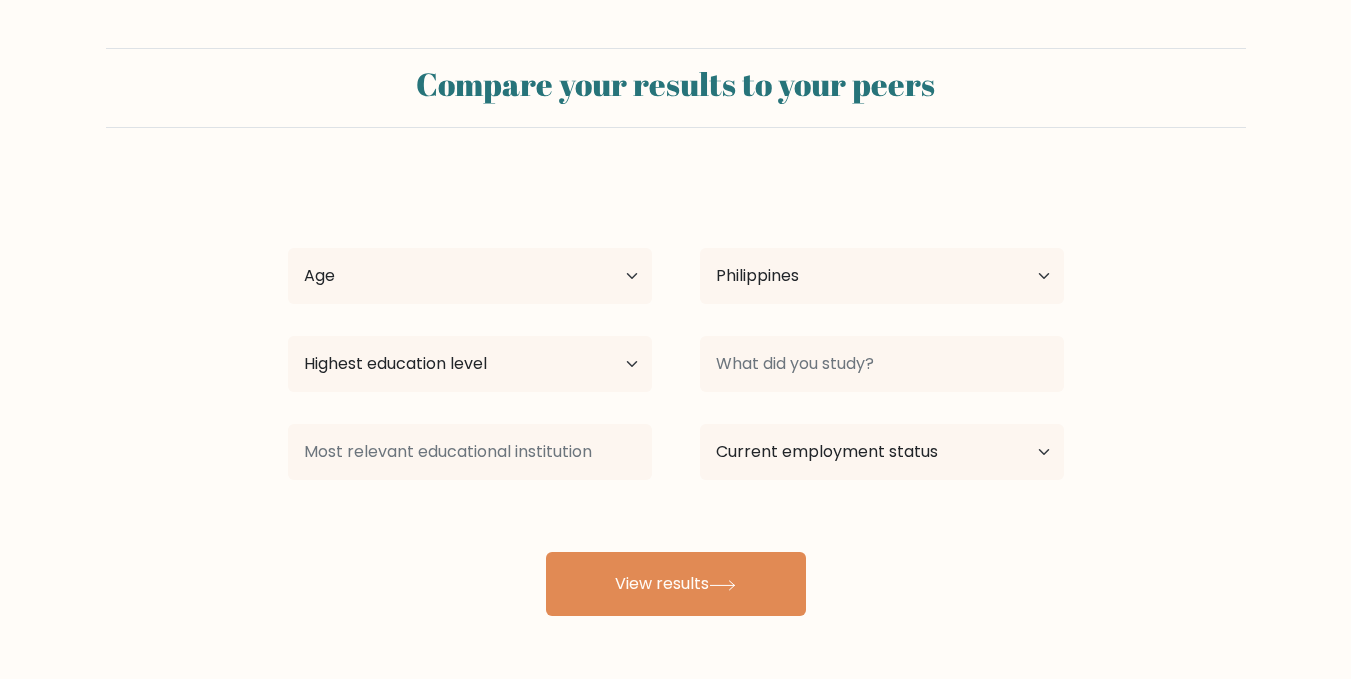 select on "PH" 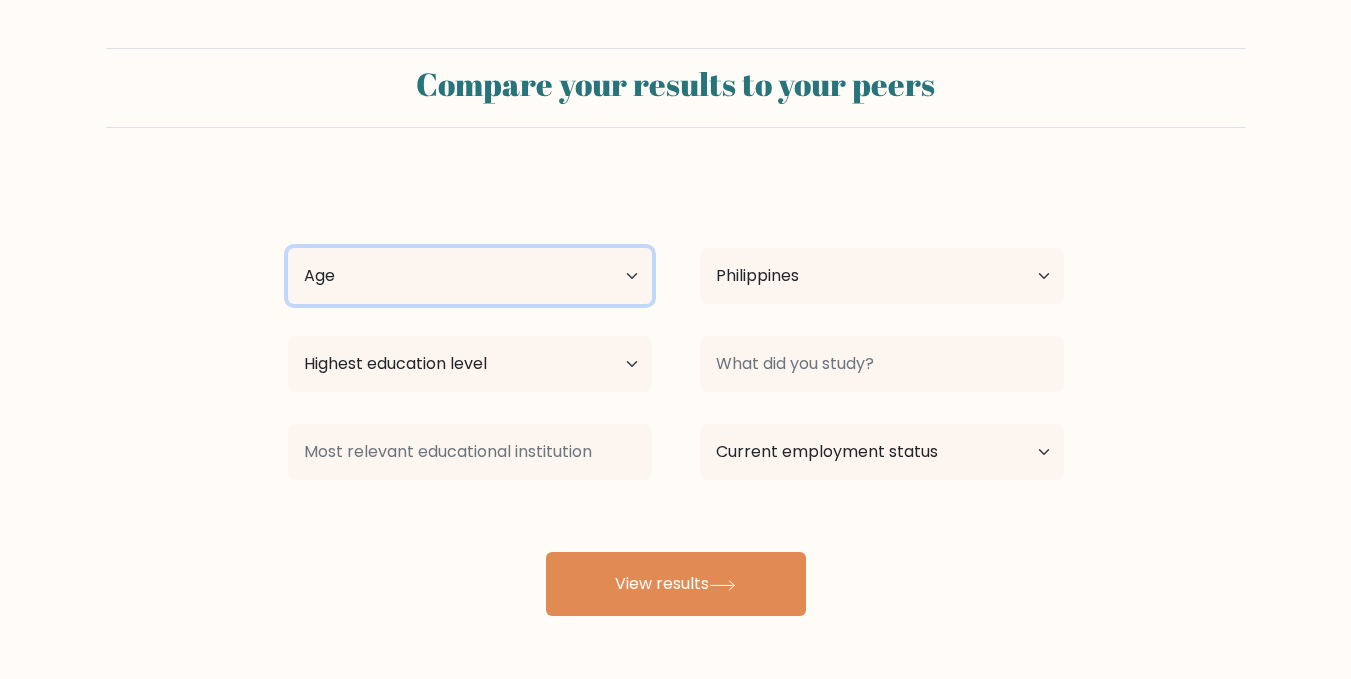 click on "Age
Under 18 years old
18-24 years old
25-34 years old
35-44 years old
45-54 years old
55-64 years old
65 years old and above" at bounding box center [470, 276] 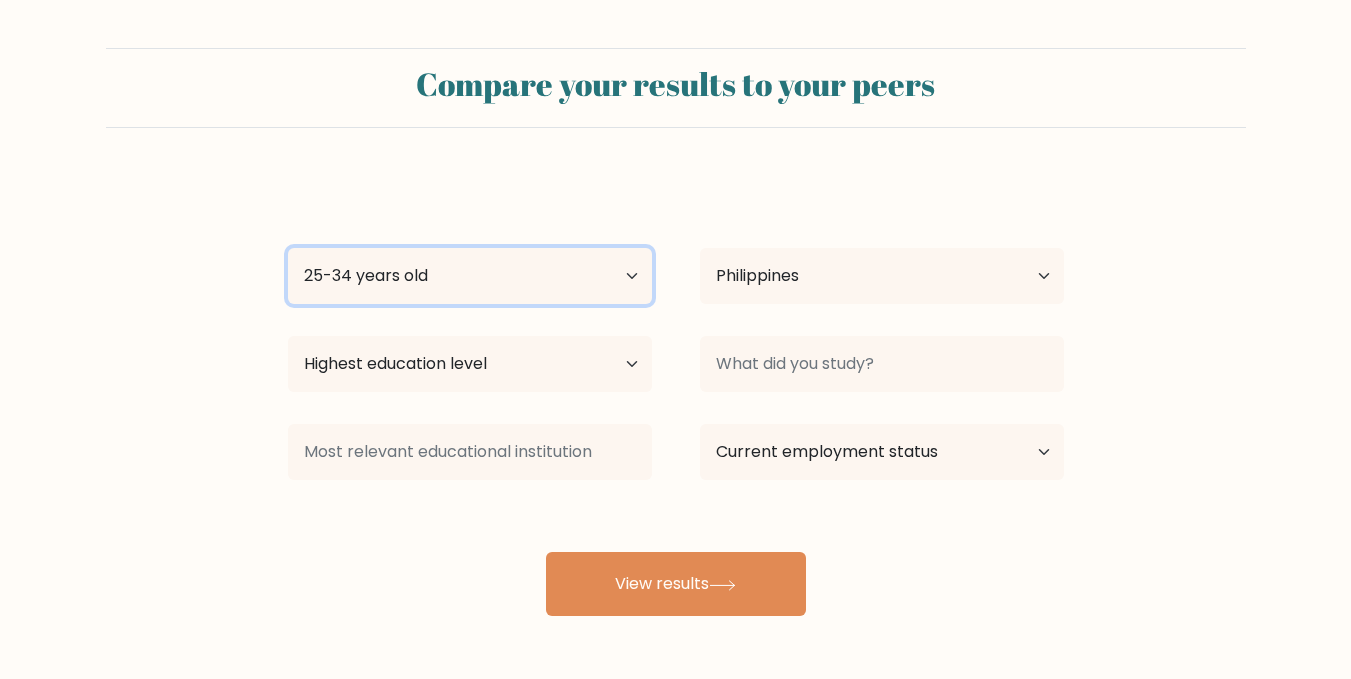 click on "Age
Under 18 years old
18-24 years old
25-34 years old
35-44 years old
45-54 years old
55-64 years old
65 years old and above" at bounding box center [470, 276] 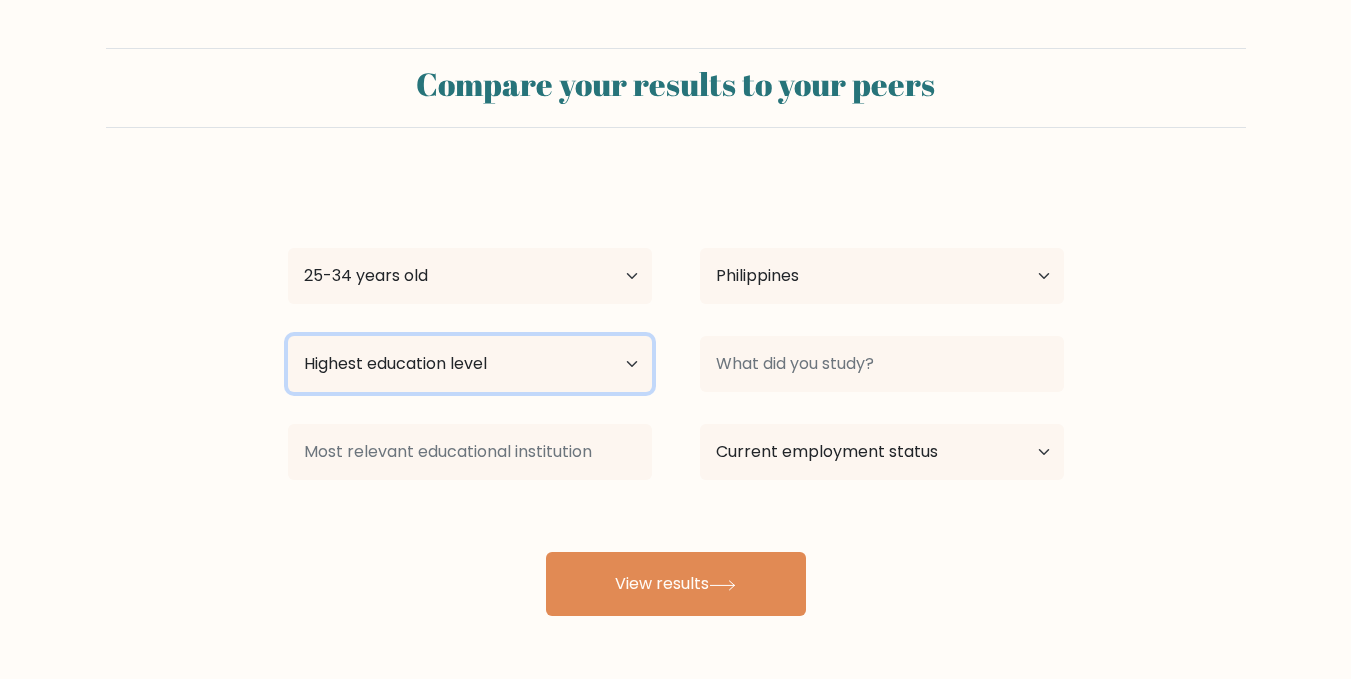 click on "Highest education level
No schooling
Primary
Lower Secondary
Upper Secondary
Occupation Specific
Bachelor's degree
Master's degree
Doctoral degree" at bounding box center (470, 364) 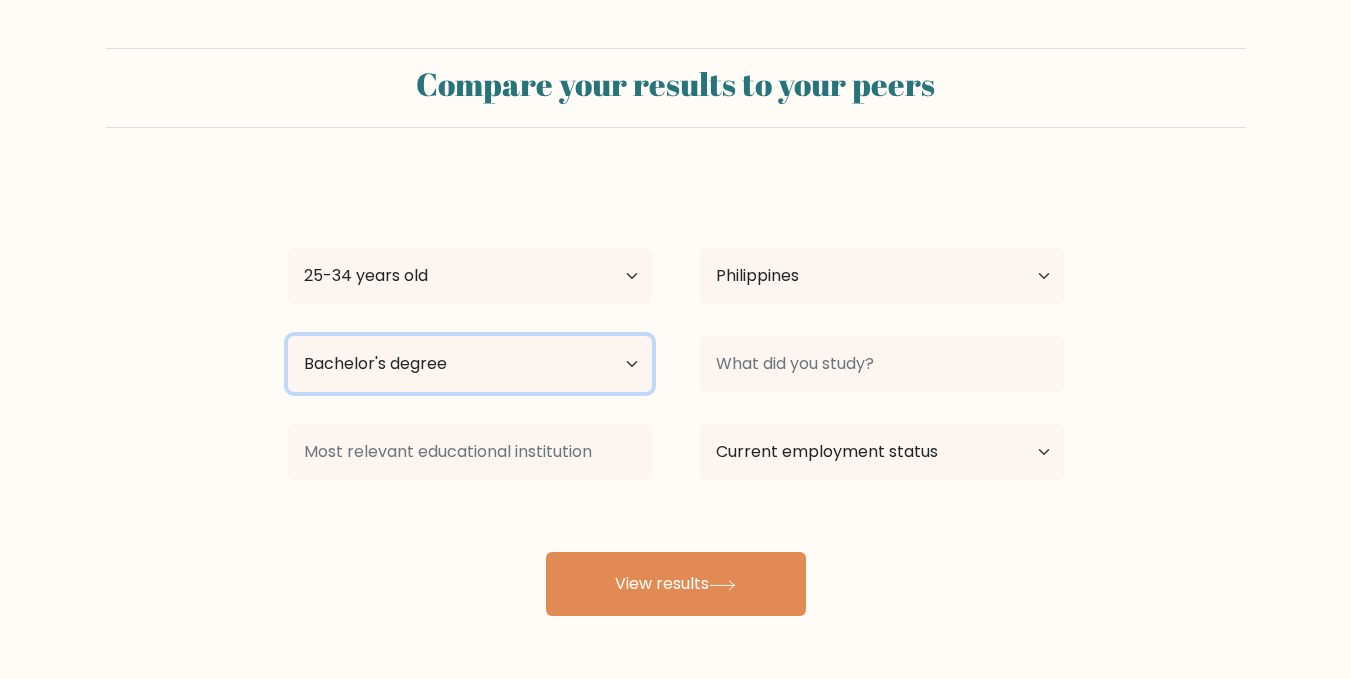 click on "Highest education level
No schooling
Primary
Lower Secondary
Upper Secondary
Occupation Specific
Bachelor's degree
Master's degree
Doctoral degree" at bounding box center (470, 364) 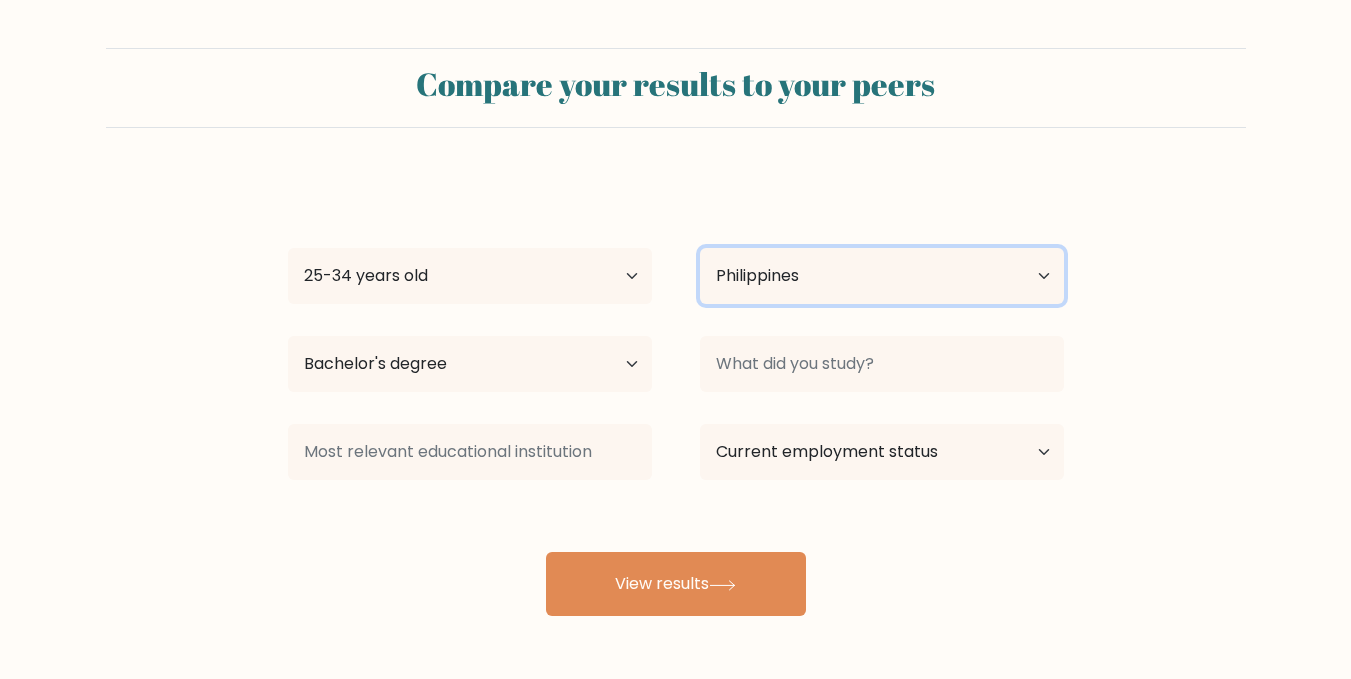 click on "Country
Afghanistan
Albania
Algeria
American Samoa
Andorra
Angola
Anguilla
Antarctica
Antigua and Barbuda
Argentina
Armenia
Aruba
Australia
Austria
Azerbaijan
Bahamas
Bahrain
Bangladesh
Barbados
Belarus
Belgium
Belize
Benin
Bermuda
Bhutan
Bolivia
Bonaire, Sint Eustatius and Saba
Bosnia and Herzegovina
Botswana
Bouvet Island
Brazil
British Indian Ocean Territory
Brunei
Bulgaria
Burkina Faso
Burundi
Cabo Verde
Cambodia
Cameroon
Canada
Cayman Islands
Central African Republic
Chad
Chile
China
Christmas Island
Cocos (Keeling) Islands
Colombia
Comoros
Congo
Congo (the Democratic Republic of the)
Cook Islands
Costa Rica
Côte d'Ivoire
Croatia
Cuba" at bounding box center [882, 276] 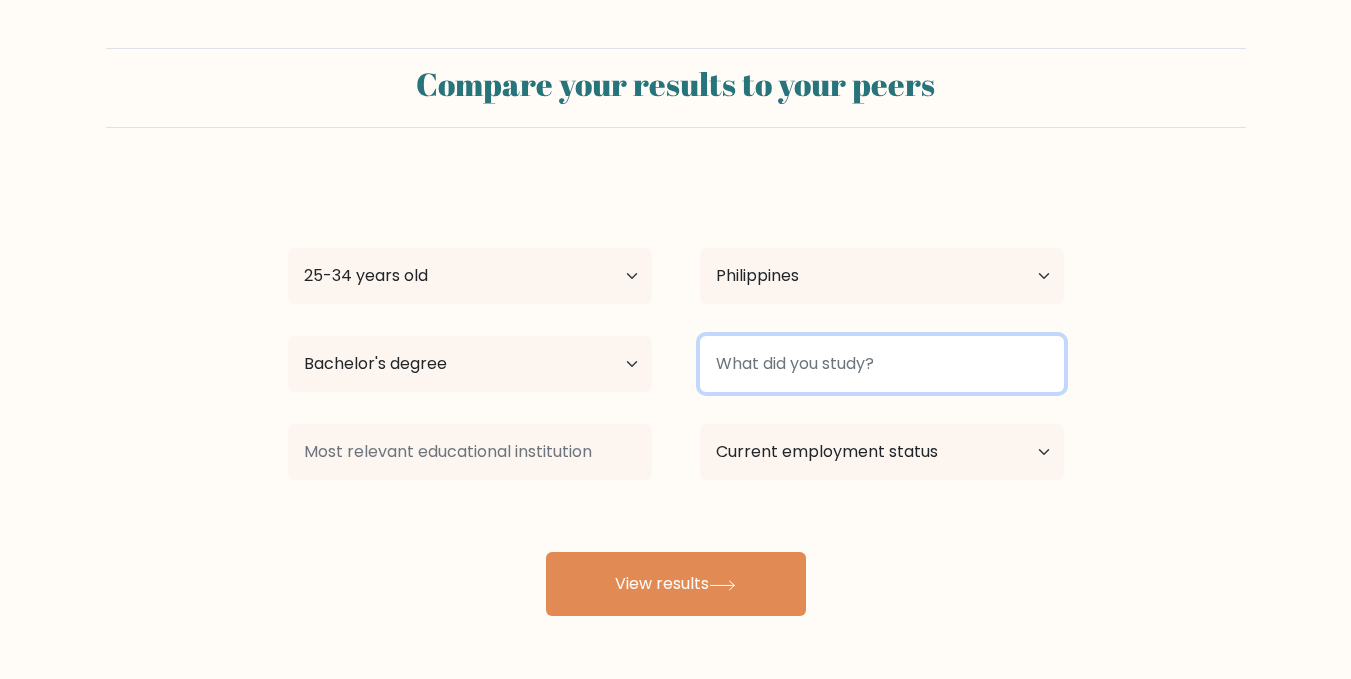 click at bounding box center [882, 364] 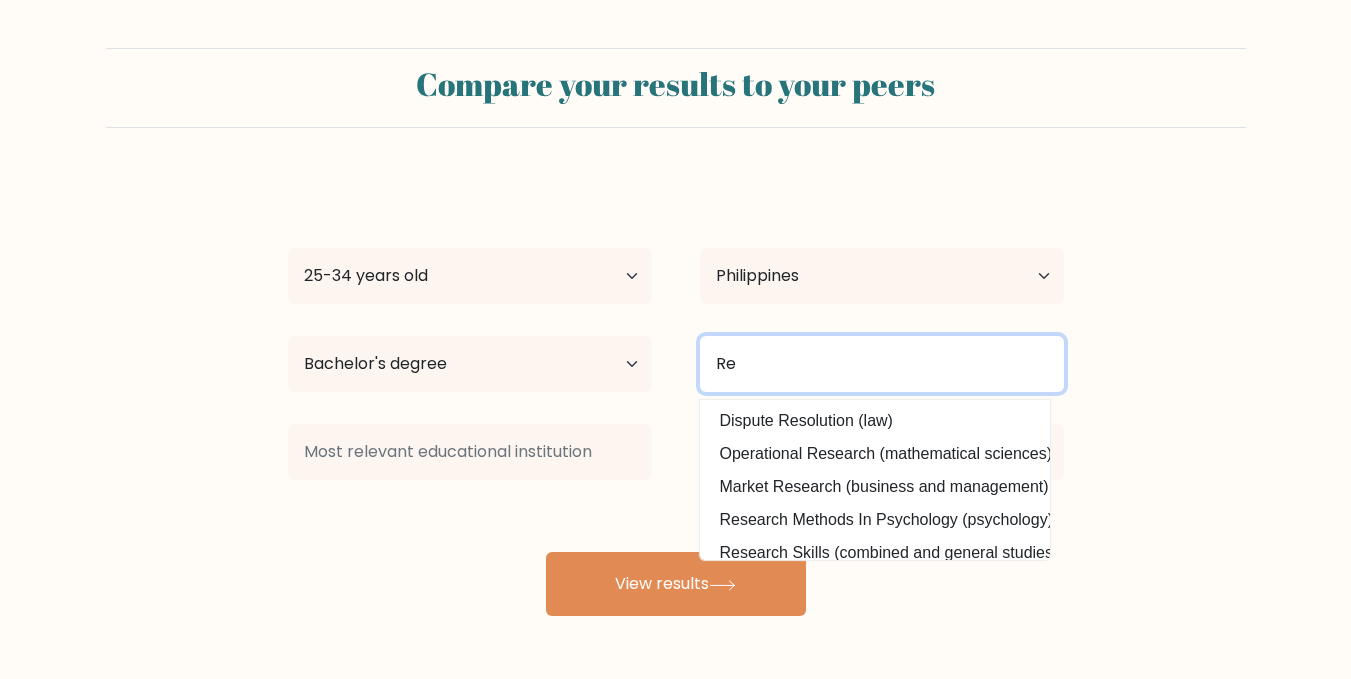 type on "R" 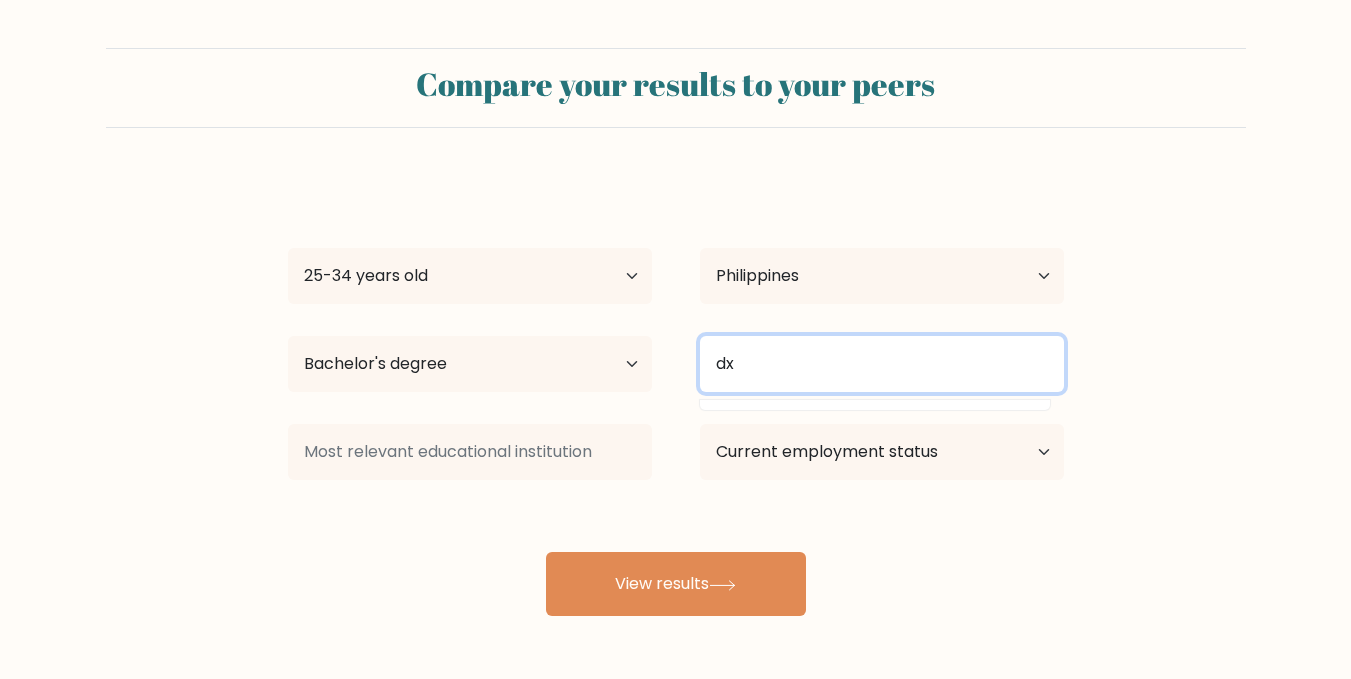 type on "d" 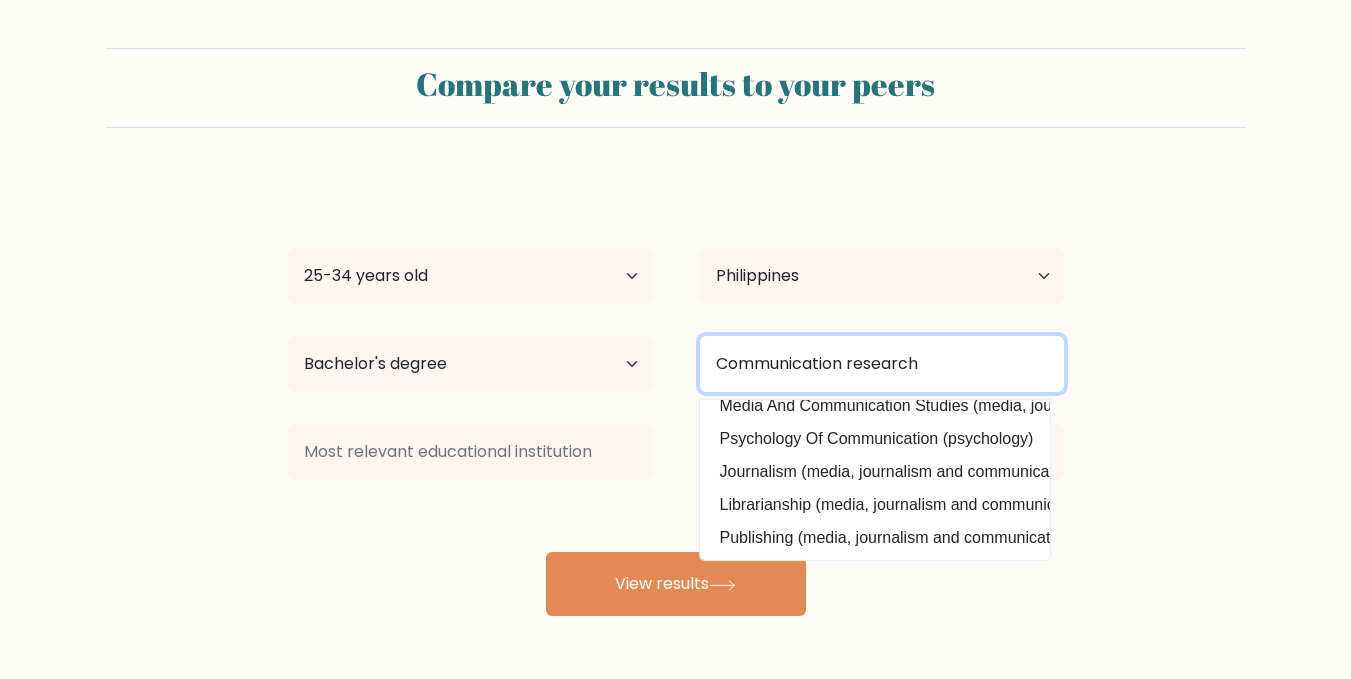scroll, scrollTop: 195, scrollLeft: 0, axis: vertical 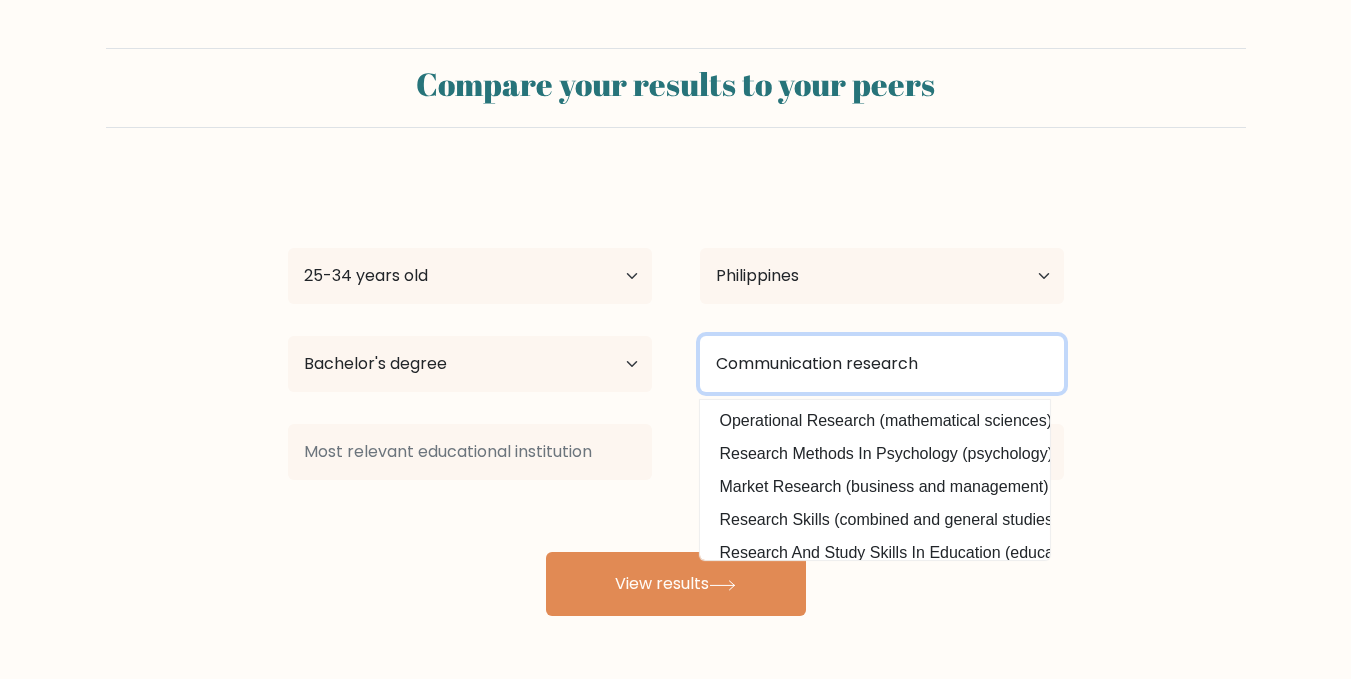drag, startPoint x: 937, startPoint y: 354, endPoint x: 459, endPoint y: 308, distance: 480.20828 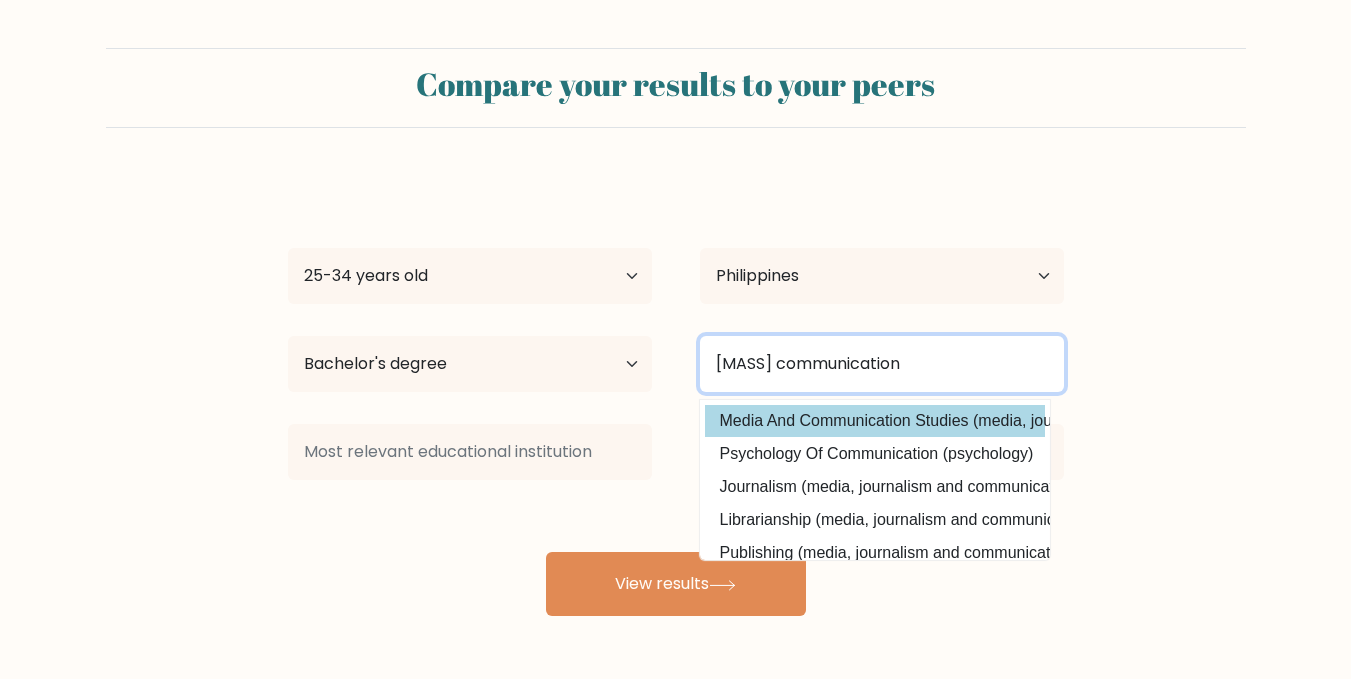 type on "Mass communication" 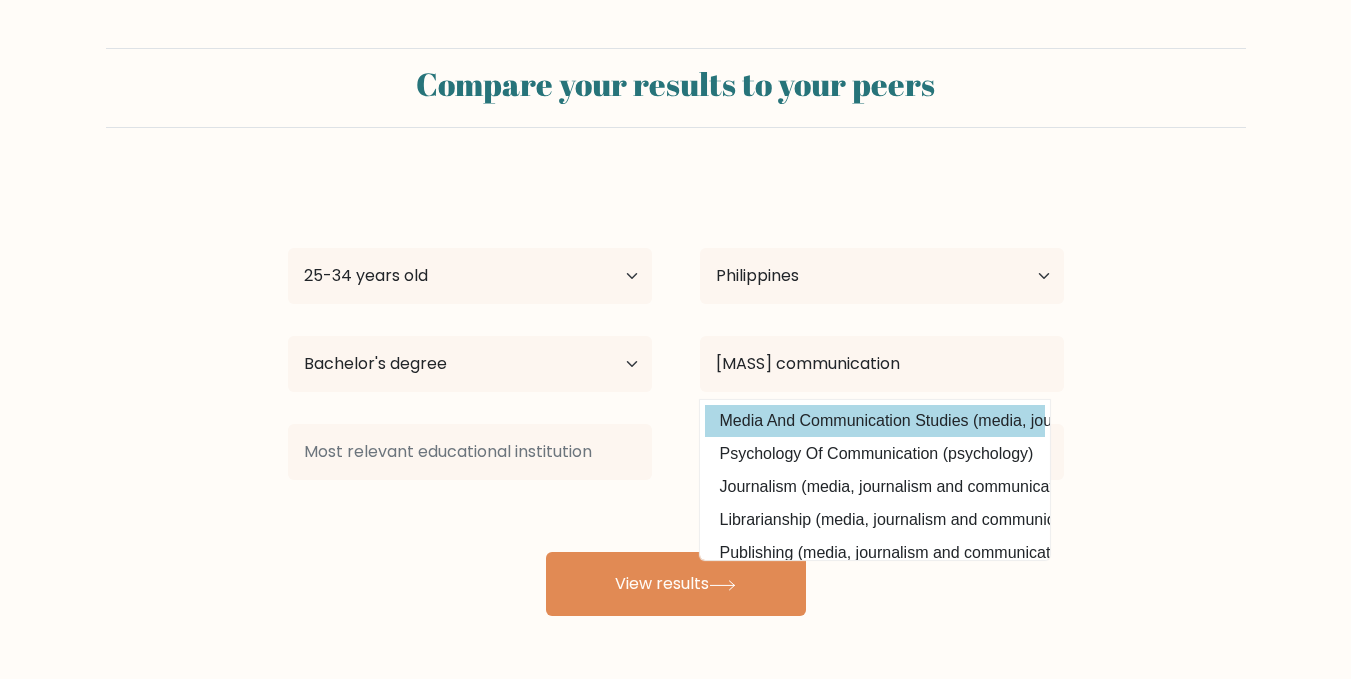click on "Angel
Bobis
Age
Under 18 years old
18-24 years old
25-34 years old
35-44 years old
45-54 years old
55-64 years old
65 years old and above
Country
Afghanistan
Albania
Algeria
American Samoa
Andorra
Angola
Anguilla
Antarctica
Antigua and Barbuda
Argentina
Armenia
Aruba
Australia
Austria
Azerbaijan
Bahamas
Bahrain
Bangladesh
Barbados
Belarus
Belgium
Belize
Benin
Bermuda
Bhutan
Bolivia
Bonaire, Sint Eustatius and Saba
Bosnia and Herzegovina
Botswana
Bouvet Island
Brazil
Brunei" at bounding box center (676, 396) 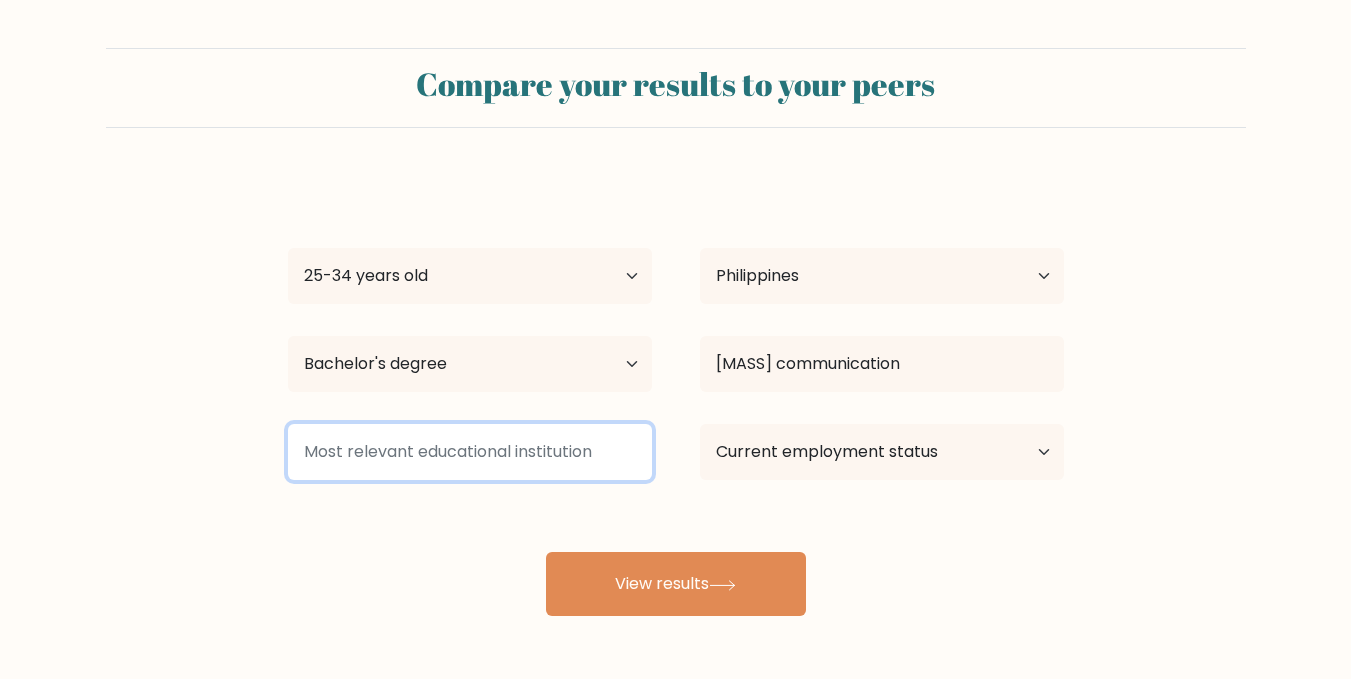 click at bounding box center (470, 452) 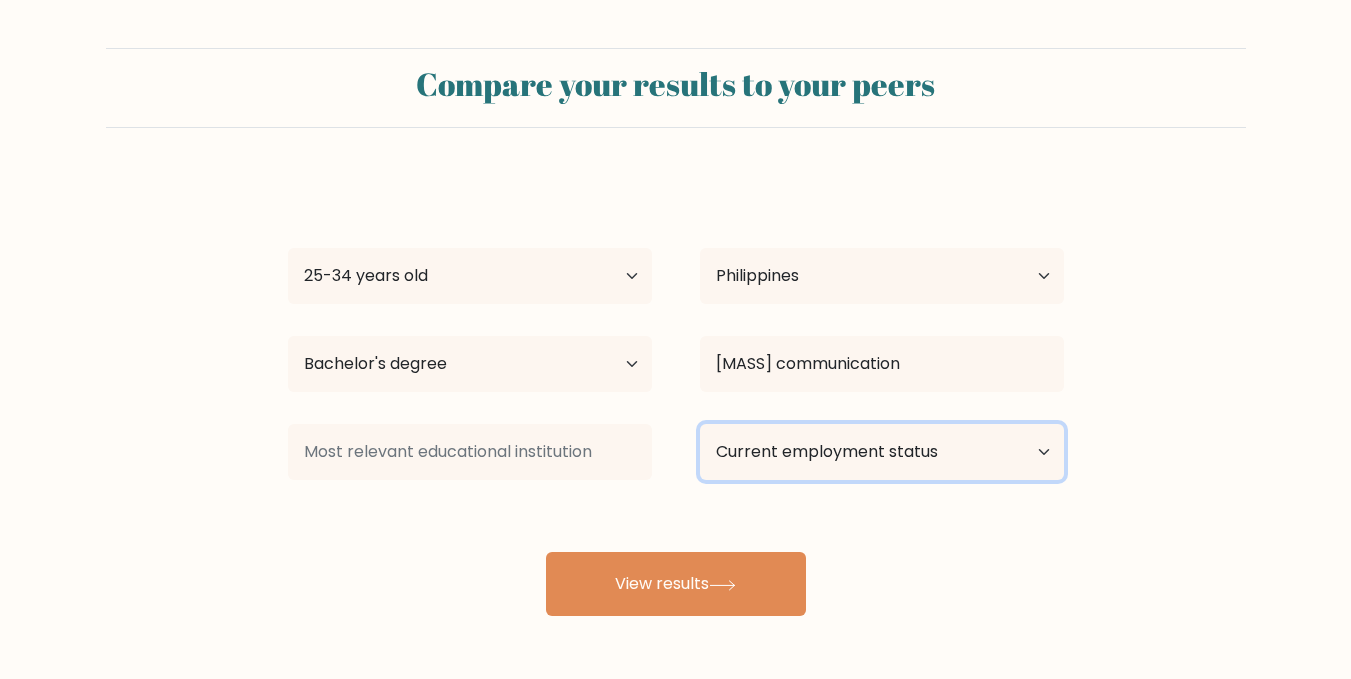 click on "Current employment status
Employed
Student
Retired
Other / prefer not to answer" at bounding box center (882, 452) 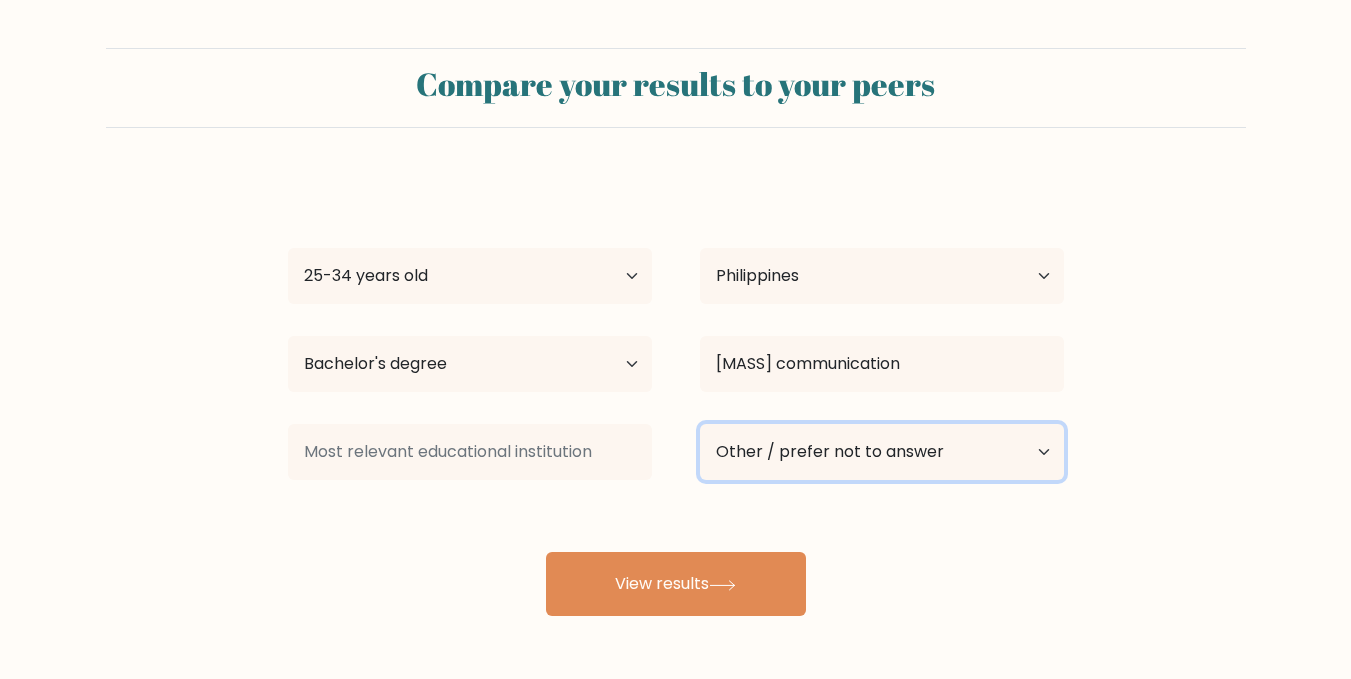 click on "Current employment status
Employed
Student
Retired
Other / prefer not to answer" at bounding box center (882, 452) 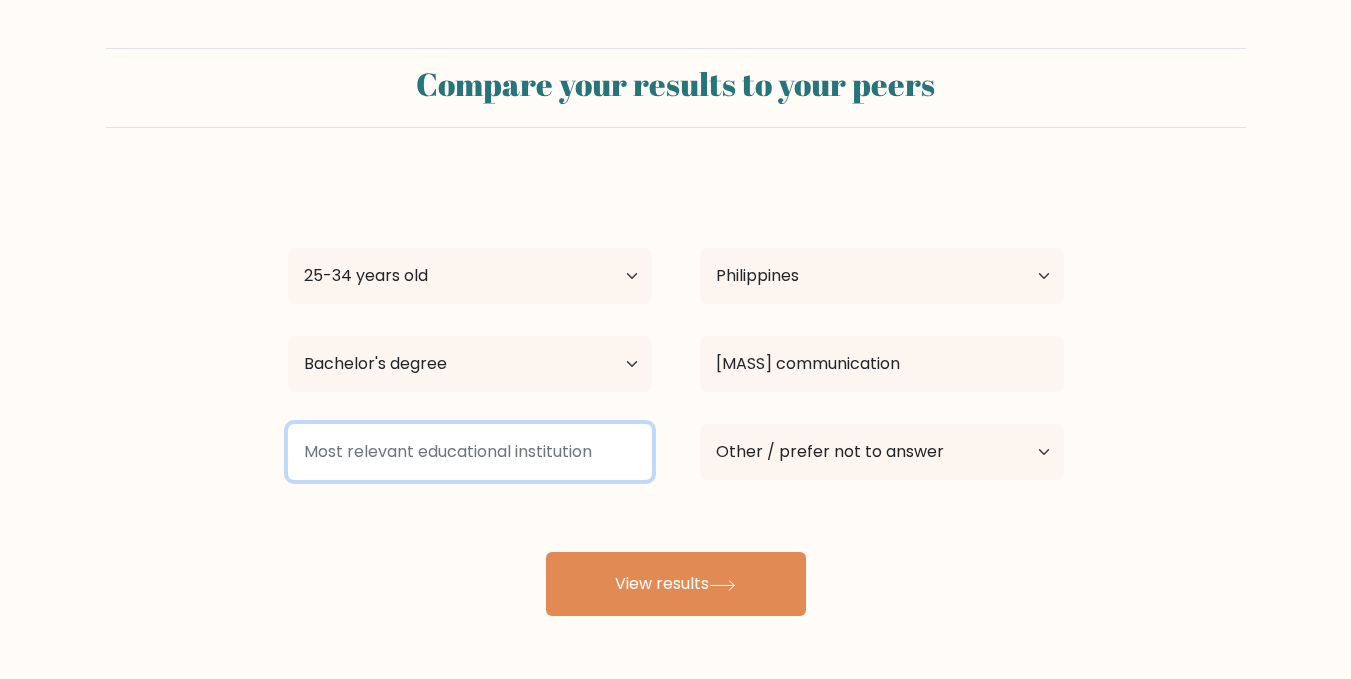 click at bounding box center [470, 452] 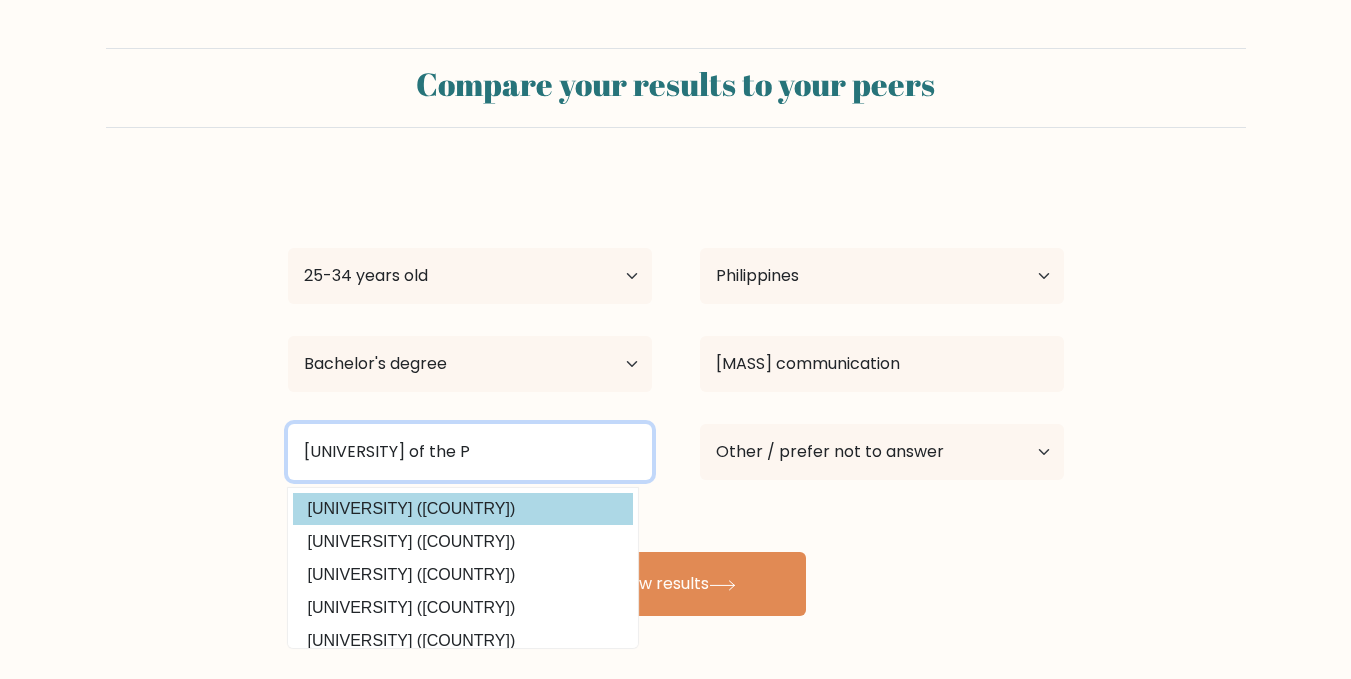 type on "Polytechnic University of the P" 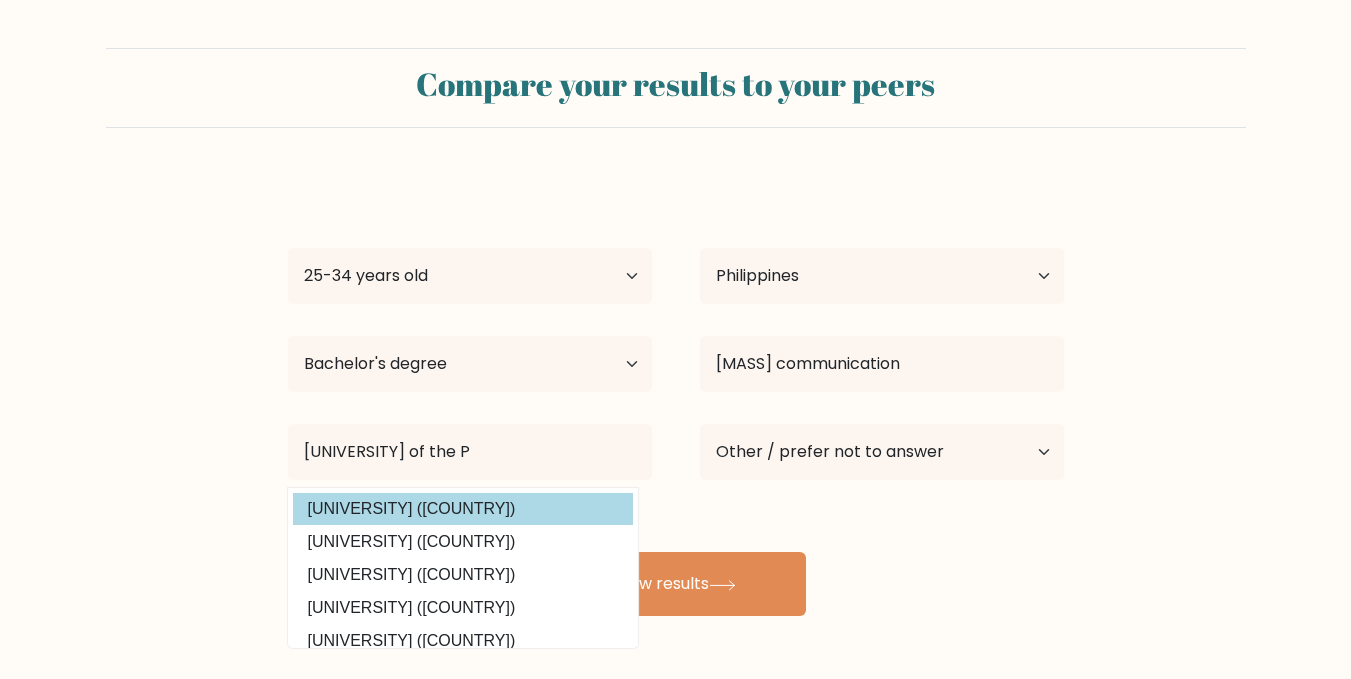 click on "Angel
Bobis
Age
Under 18 years old
18-24 years old
25-34 years old
35-44 years old
45-54 years old
55-64 years old
65 years old and above
Country
Afghanistan
Albania
Algeria
American Samoa
Andorra
Angola
Anguilla
Antarctica
Antigua and Barbuda
Argentina
Armenia
Aruba
Australia
Austria
Azerbaijan
Bahamas
Bahrain
Bangladesh
Barbados
Belarus
Belgium
Belize
Benin
Bermuda
Bhutan
Bolivia
Bonaire, Sint Eustatius and Saba
Bosnia and Herzegovina
Botswana
Bouvet Island
Brazil
Brunei" at bounding box center (676, 396) 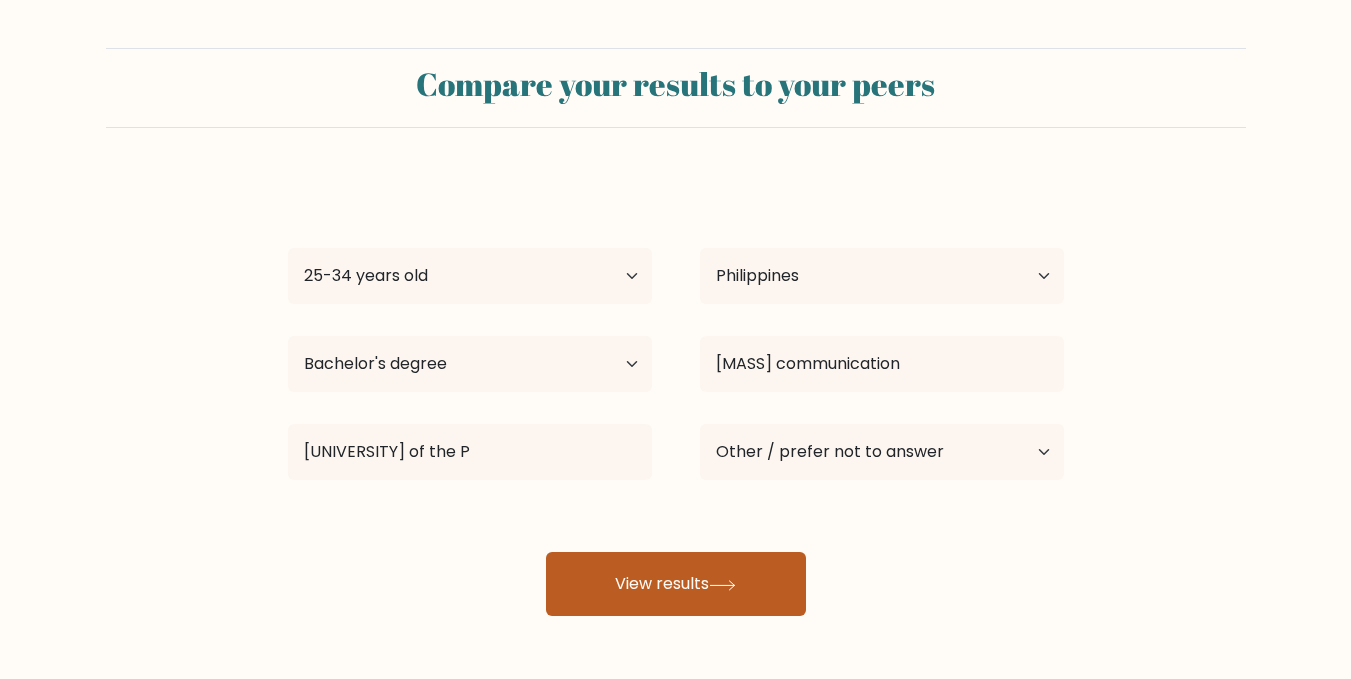 click on "View results" at bounding box center [676, 584] 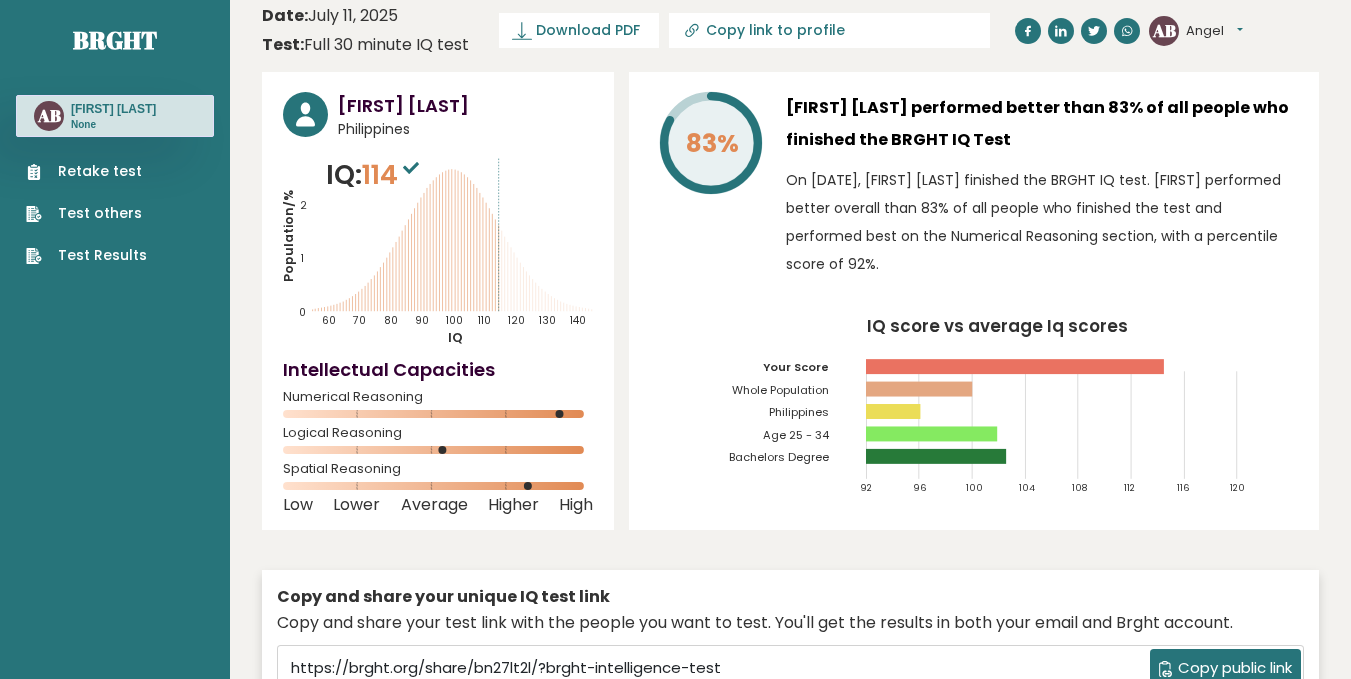 scroll, scrollTop: 0, scrollLeft: 0, axis: both 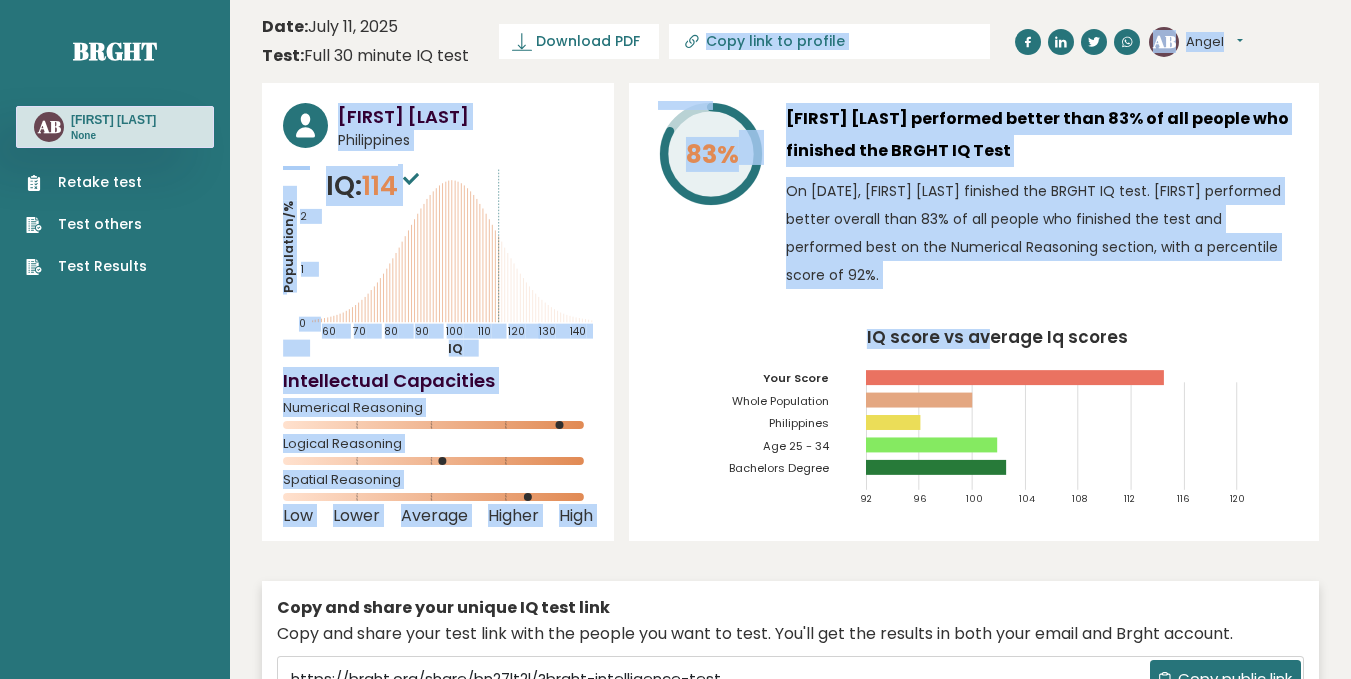 drag, startPoint x: 987, startPoint y: 272, endPoint x: 873, endPoint y: -87, distance: 376.66565 